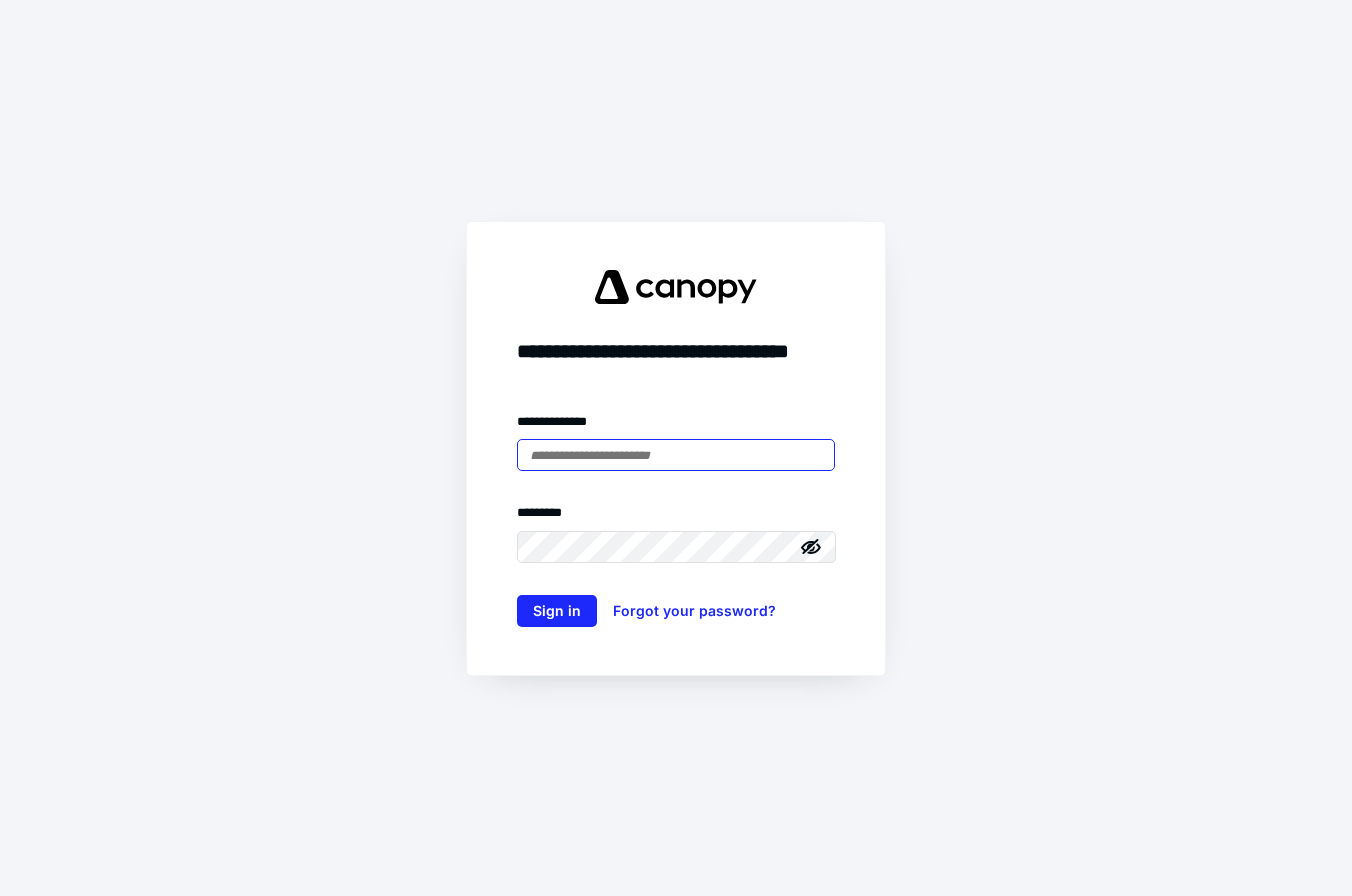 scroll, scrollTop: 0, scrollLeft: 0, axis: both 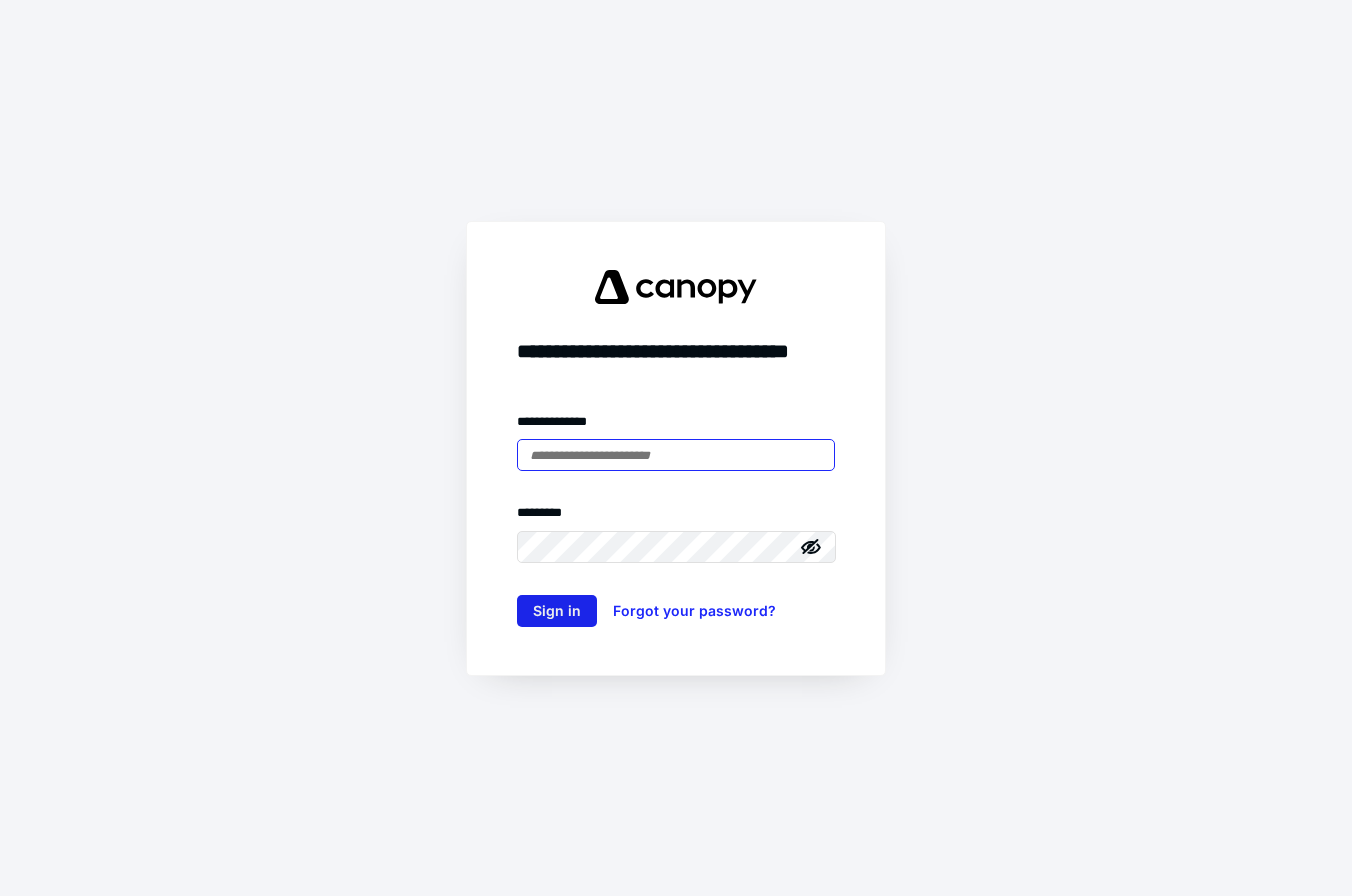 type on "**********" 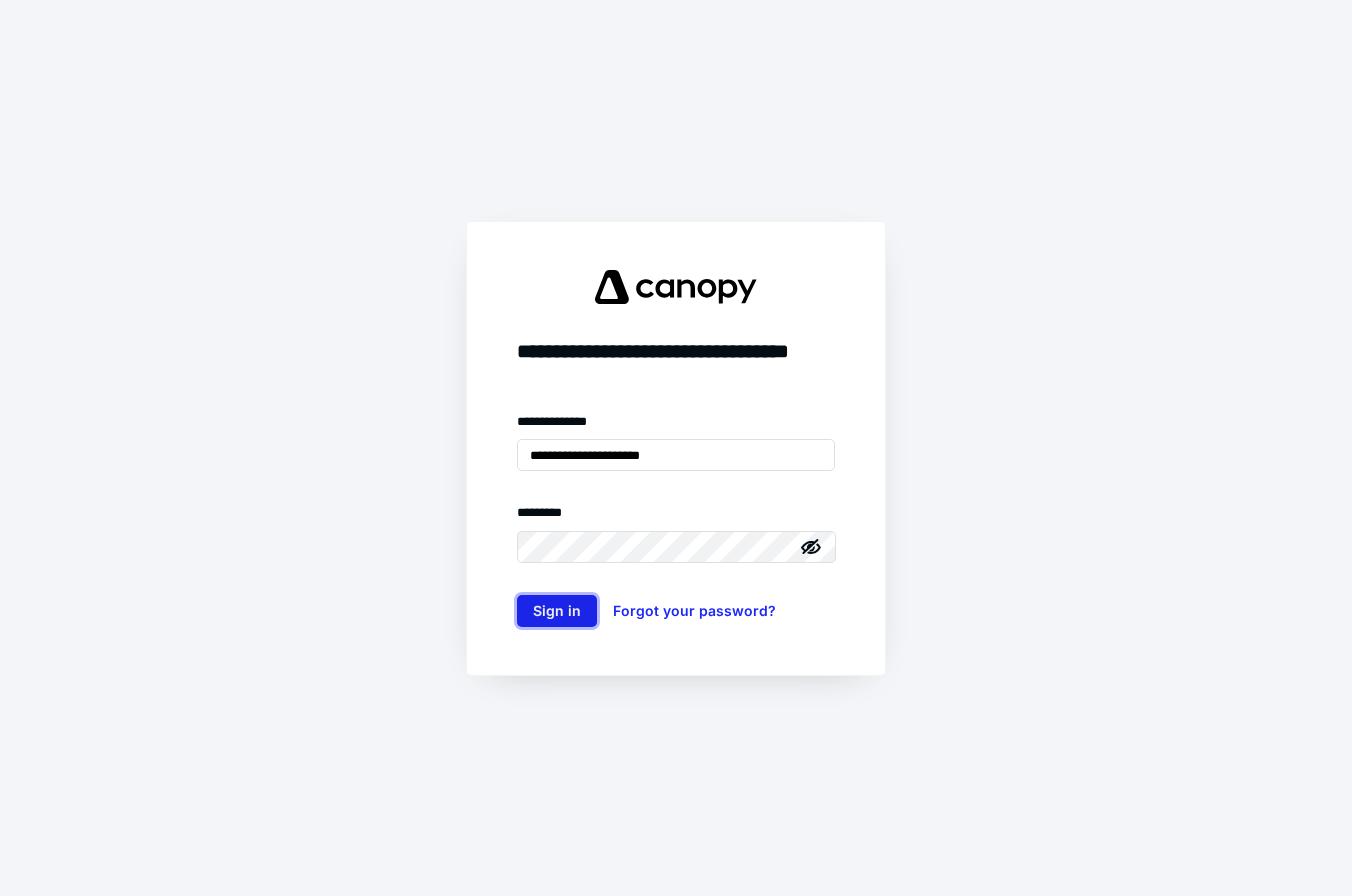 click on "Sign in" at bounding box center (557, 611) 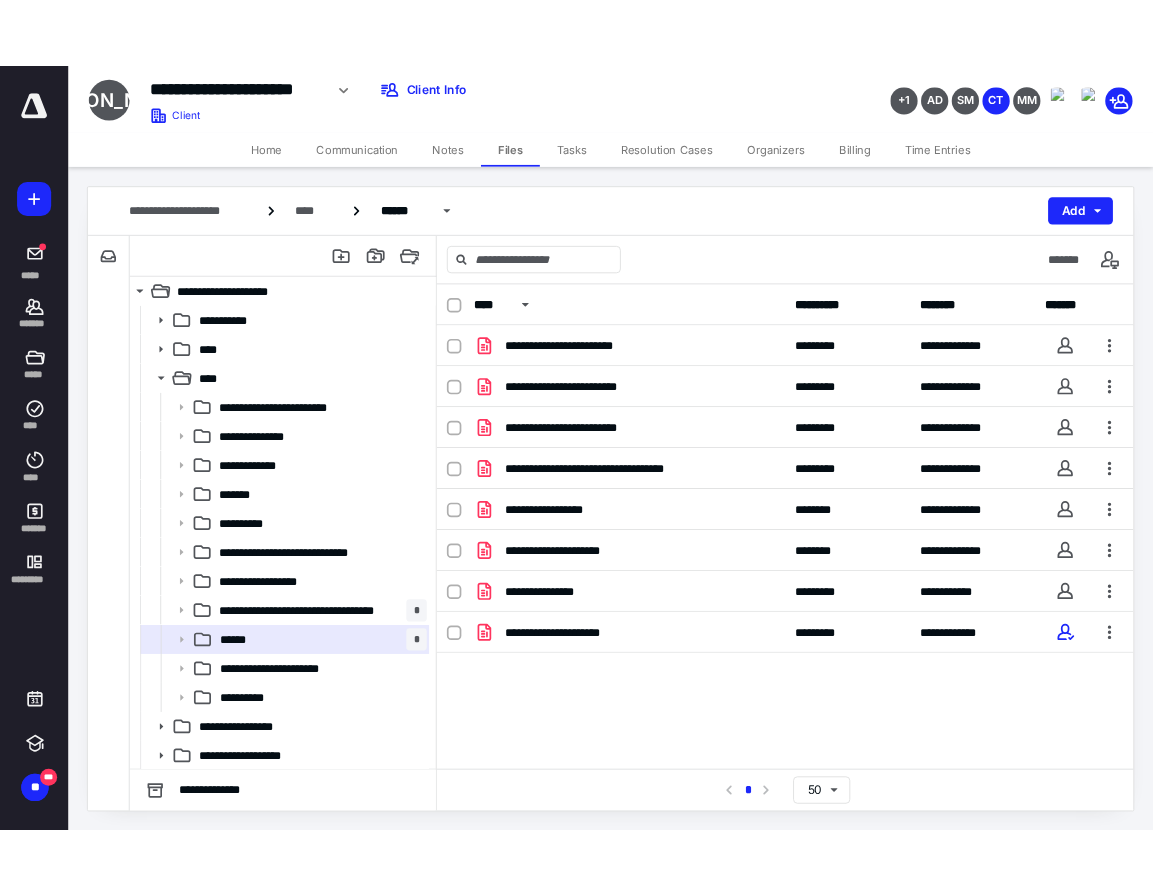 scroll, scrollTop: 0, scrollLeft: 0, axis: both 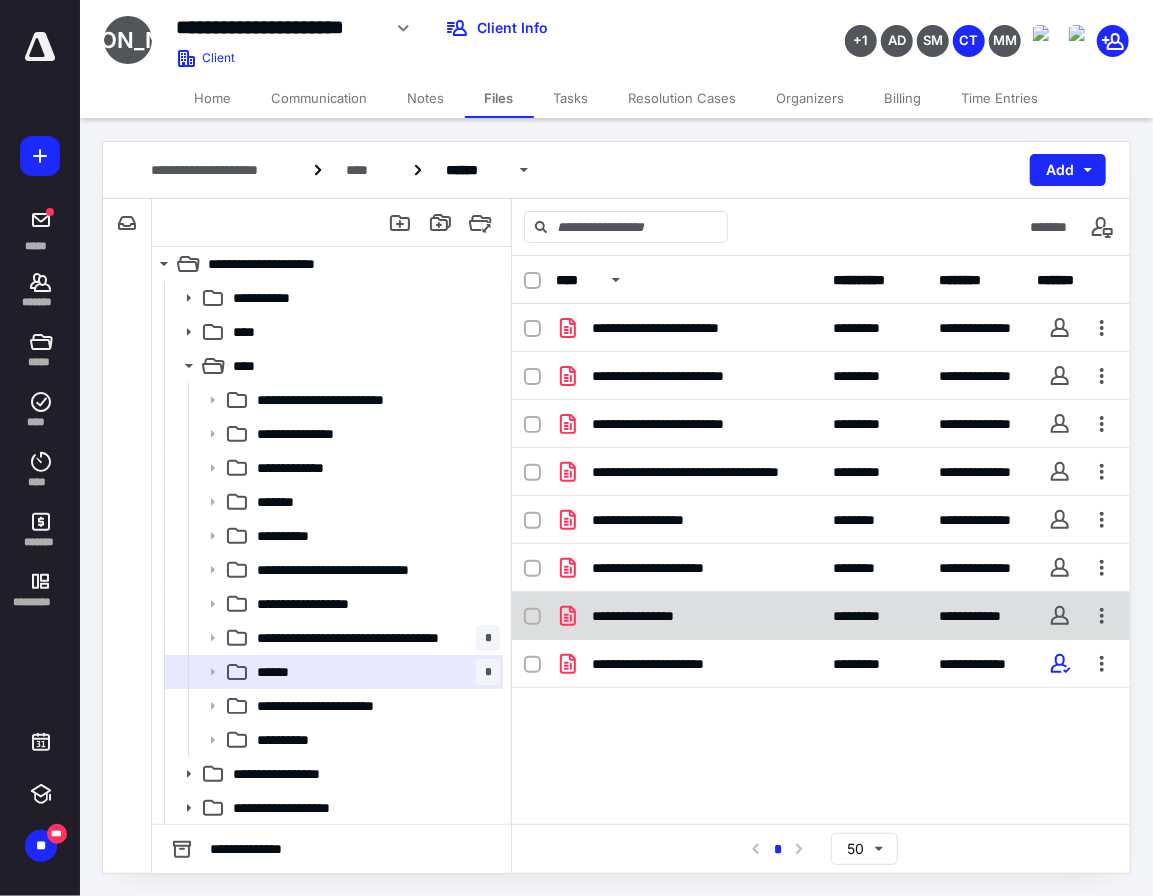 click on "**********" at bounding box center (657, 616) 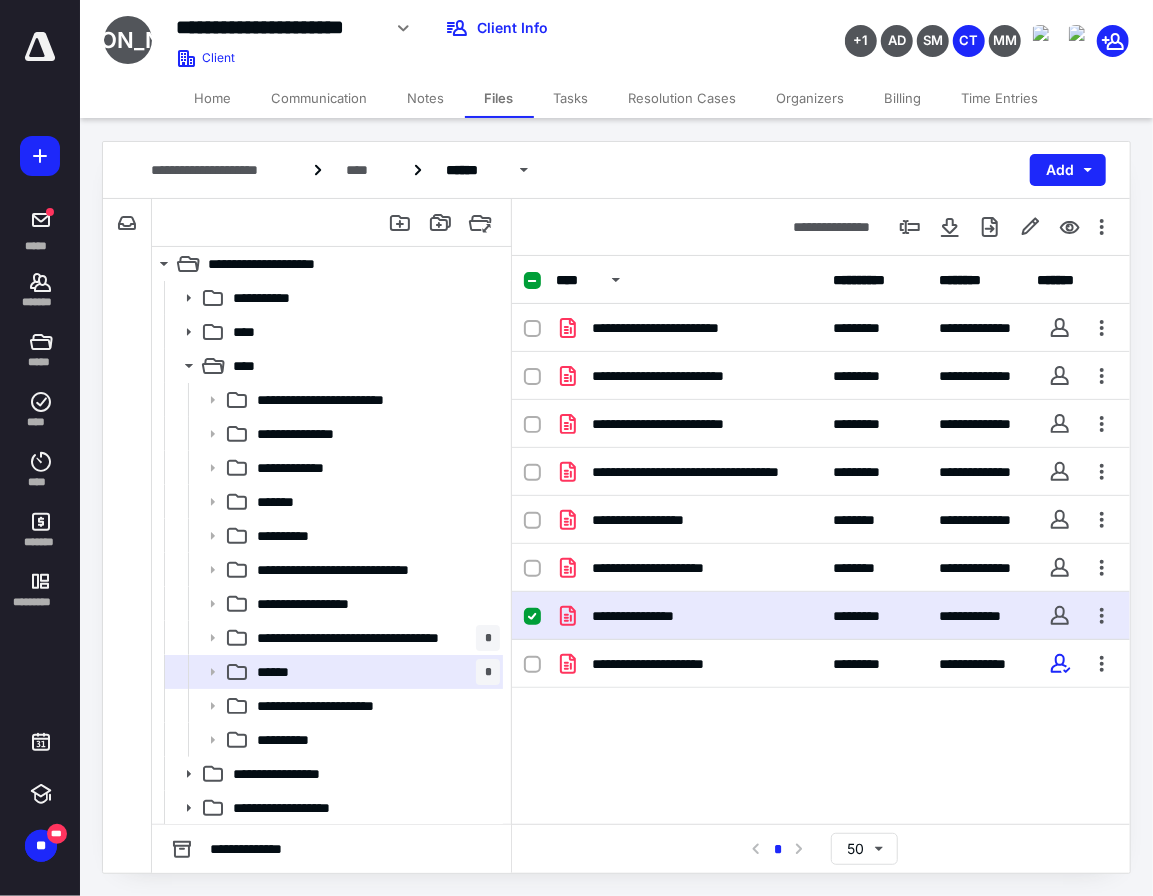click on "**********" at bounding box center [657, 616] 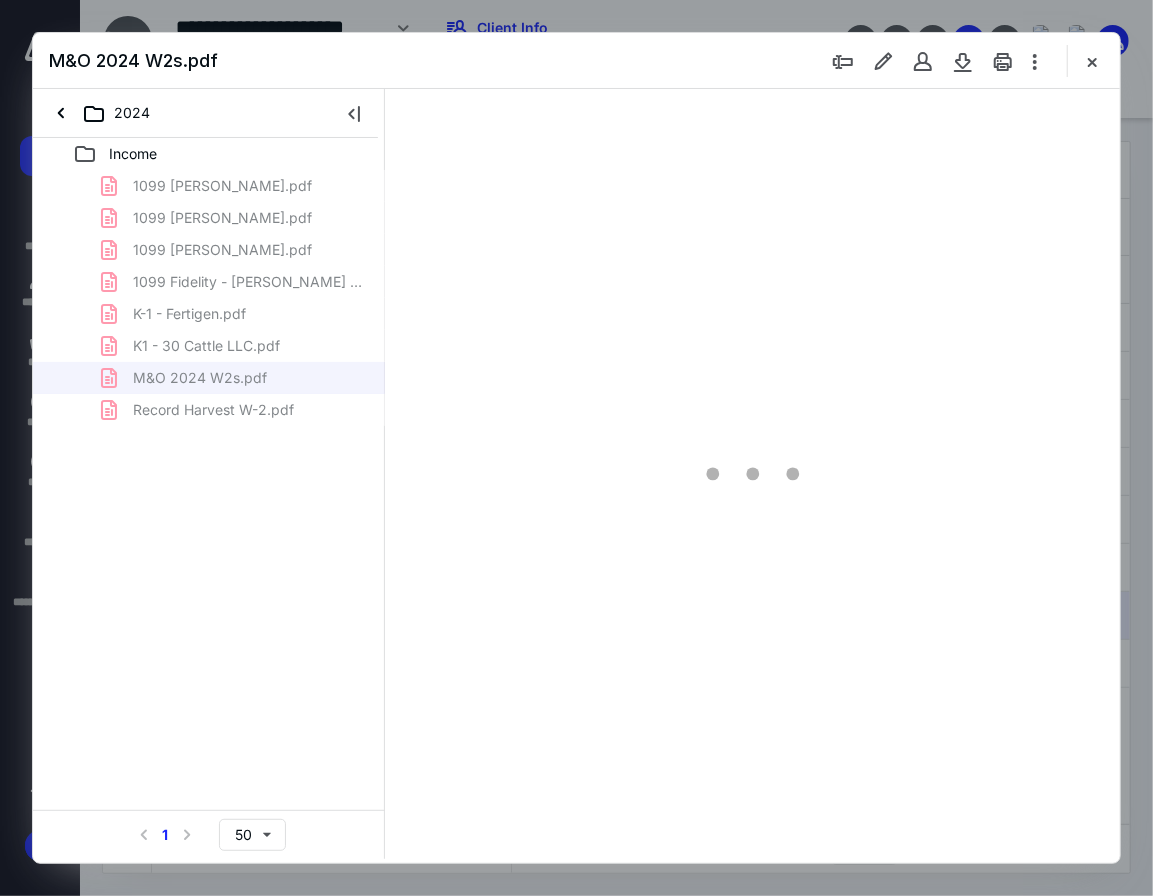 scroll, scrollTop: 0, scrollLeft: 0, axis: both 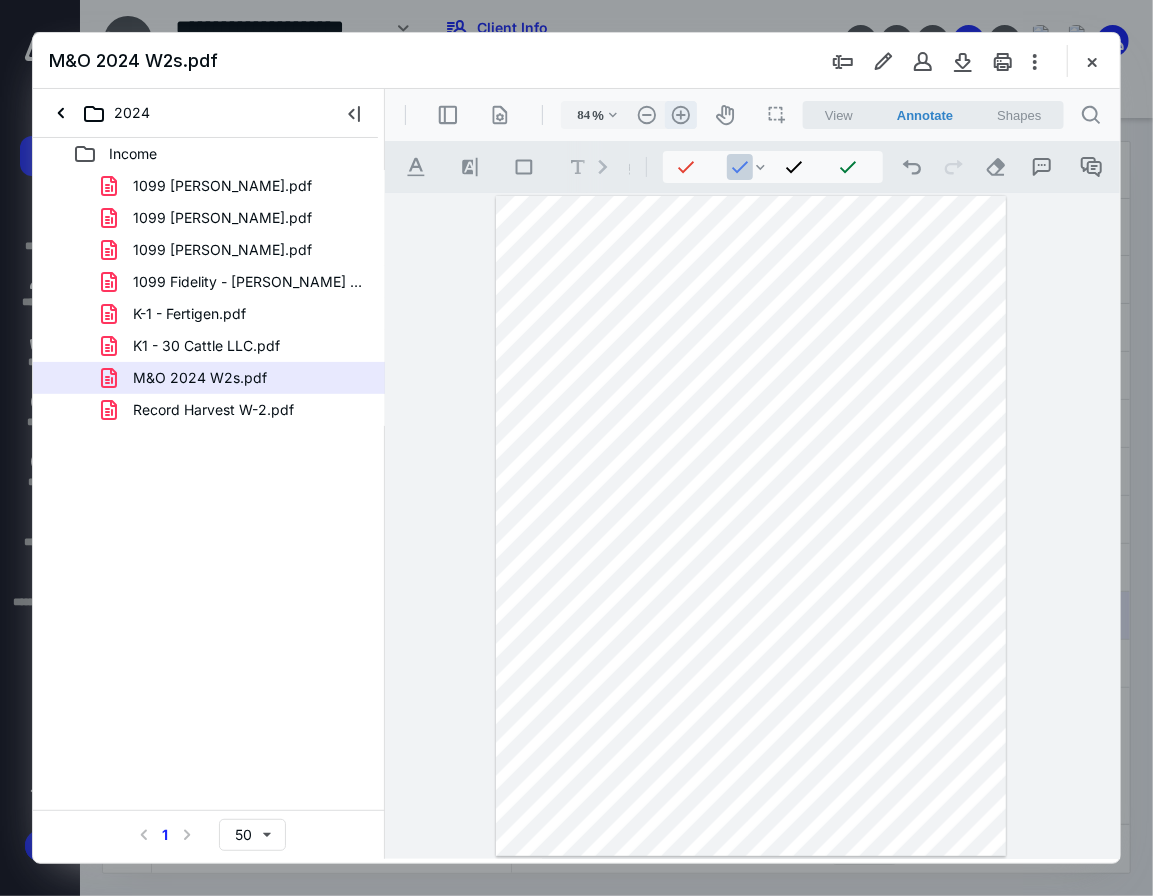 click on ".cls-1{fill:#abb0c4;} icon - header - zoom - in - line" at bounding box center (680, 114) 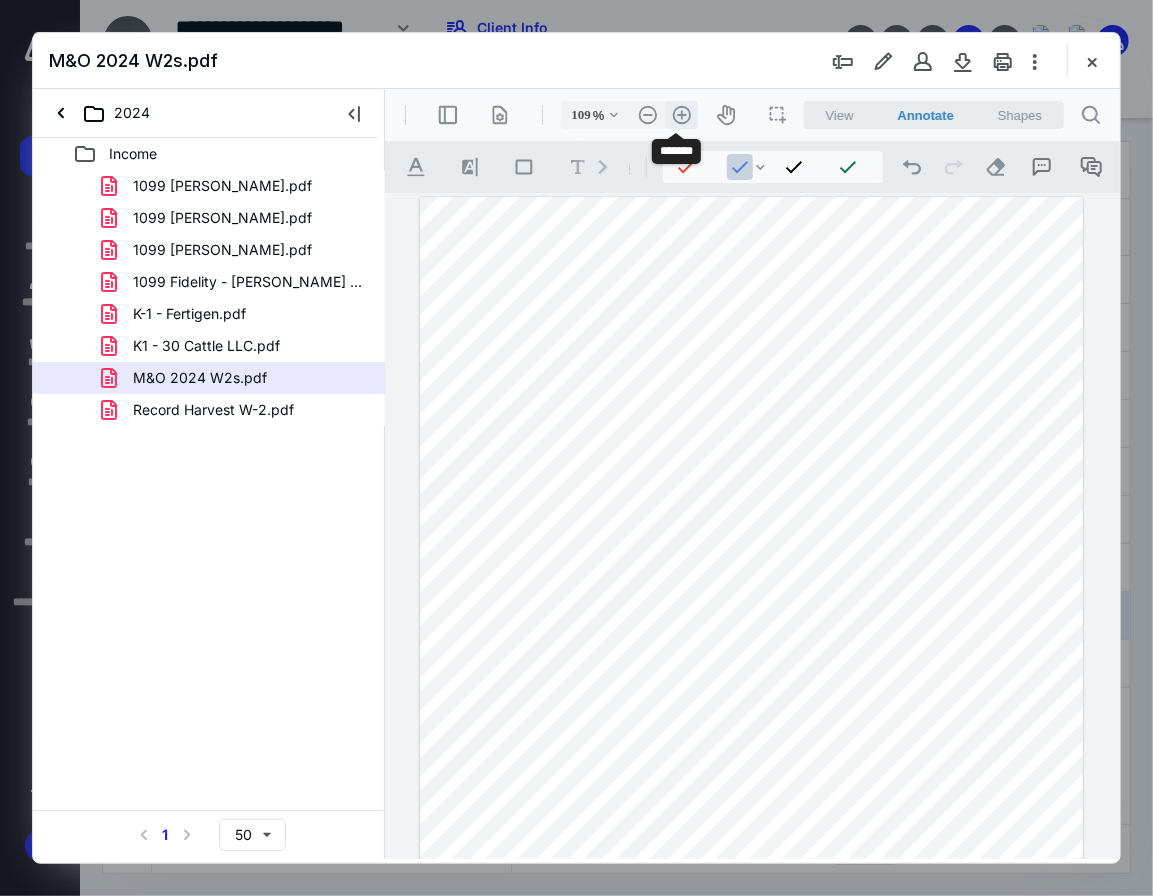 scroll, scrollTop: 84, scrollLeft: 0, axis: vertical 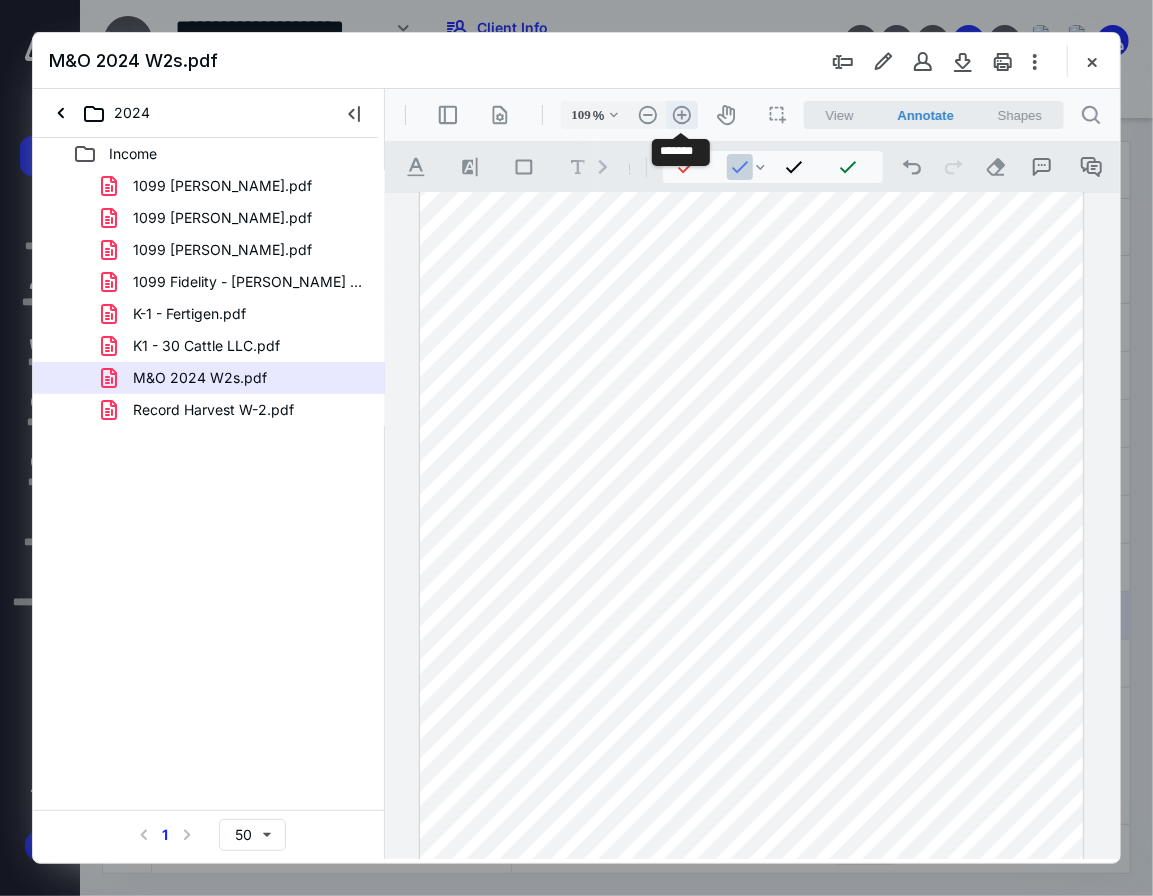 click on ".cls-1{fill:#abb0c4;} icon - header - zoom - in - line" at bounding box center (681, 114) 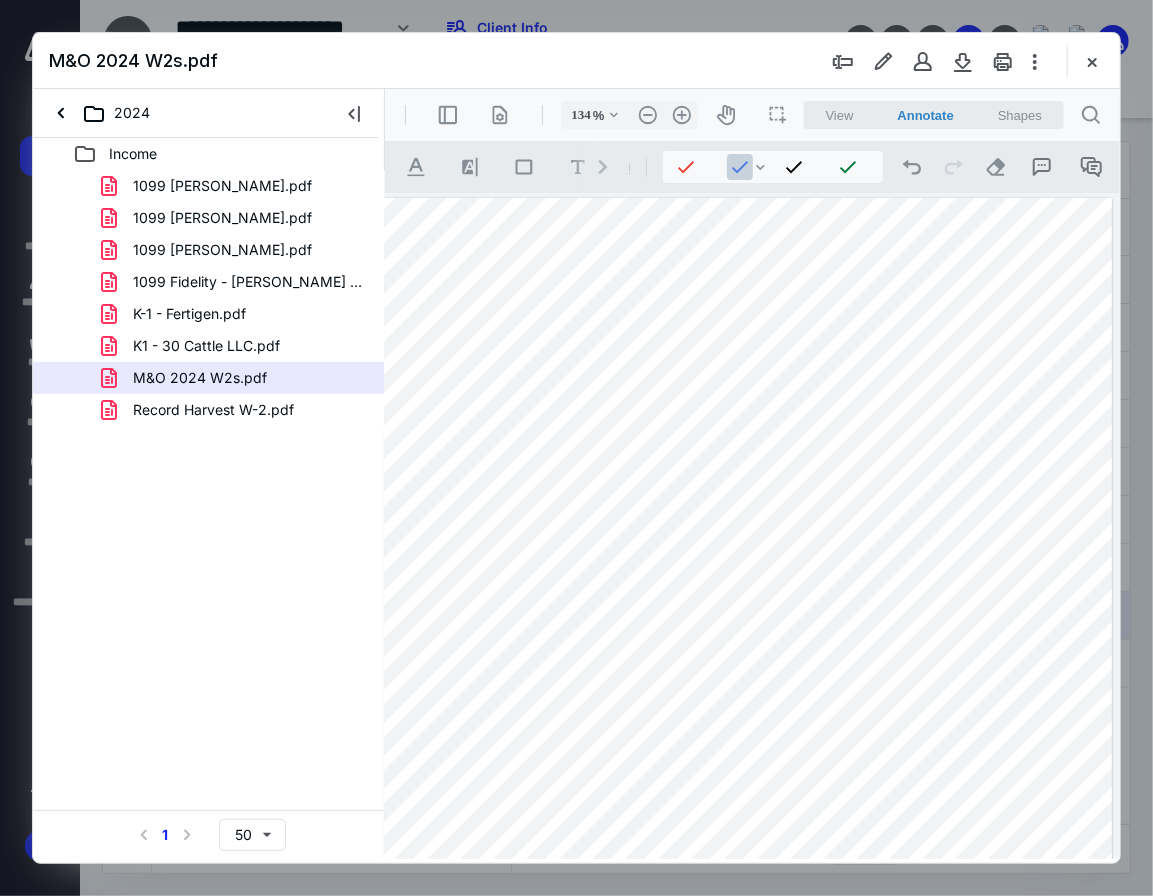 scroll, scrollTop: 0, scrollLeft: 0, axis: both 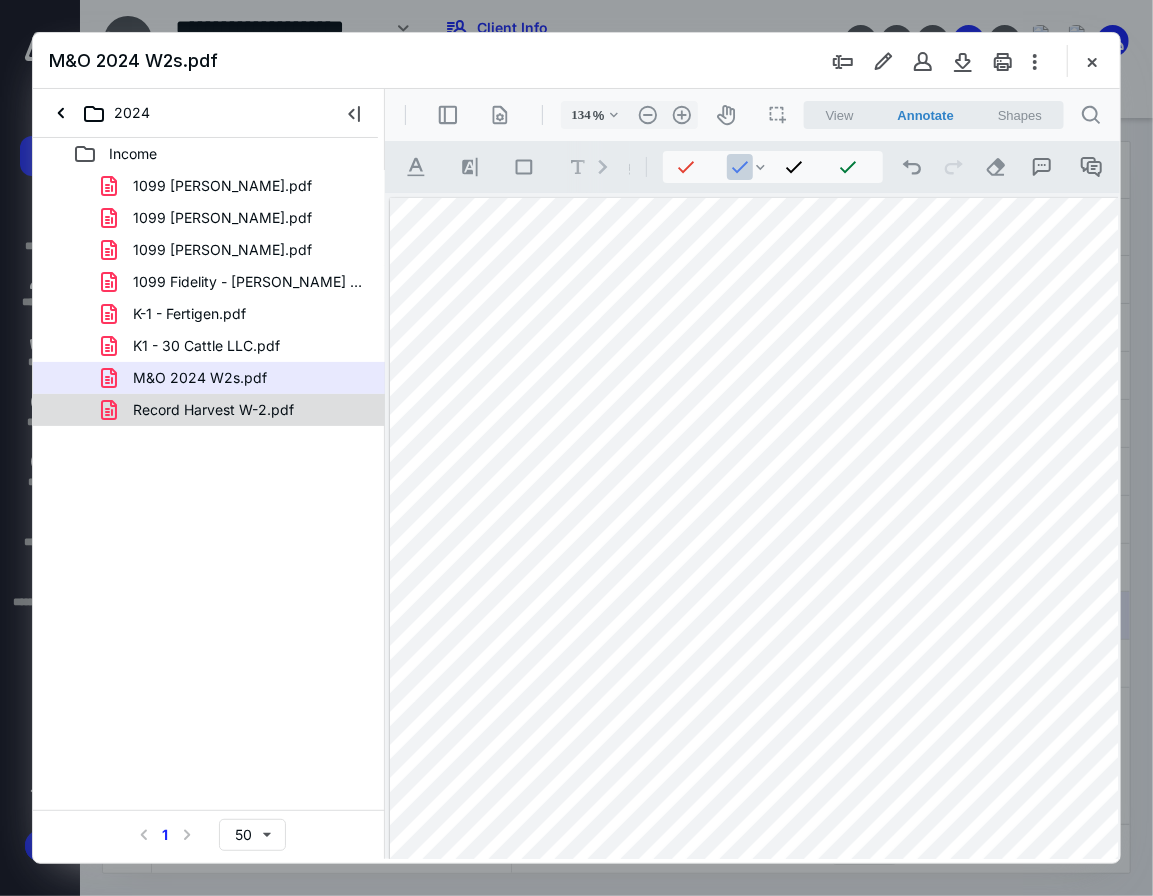 click on "Record Harvest W-2.pdf" at bounding box center [213, 410] 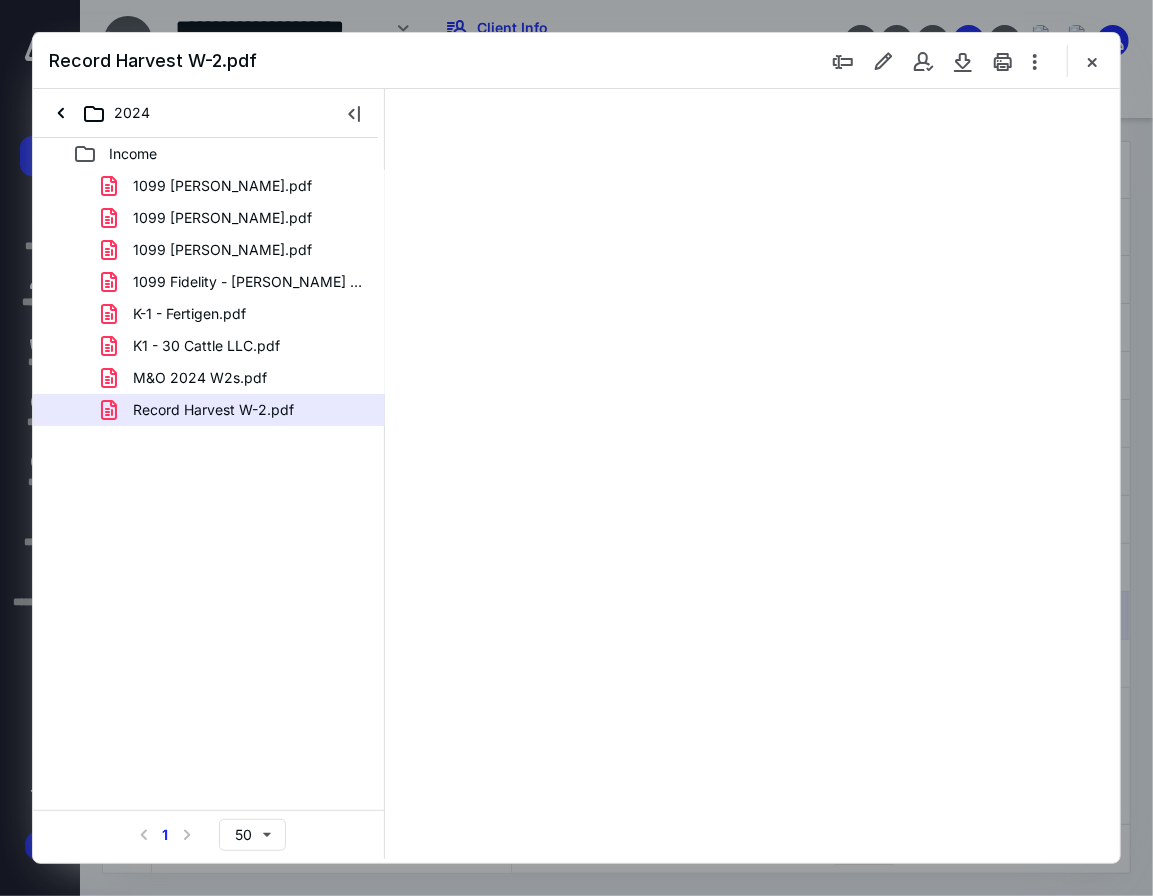 scroll, scrollTop: 107, scrollLeft: 0, axis: vertical 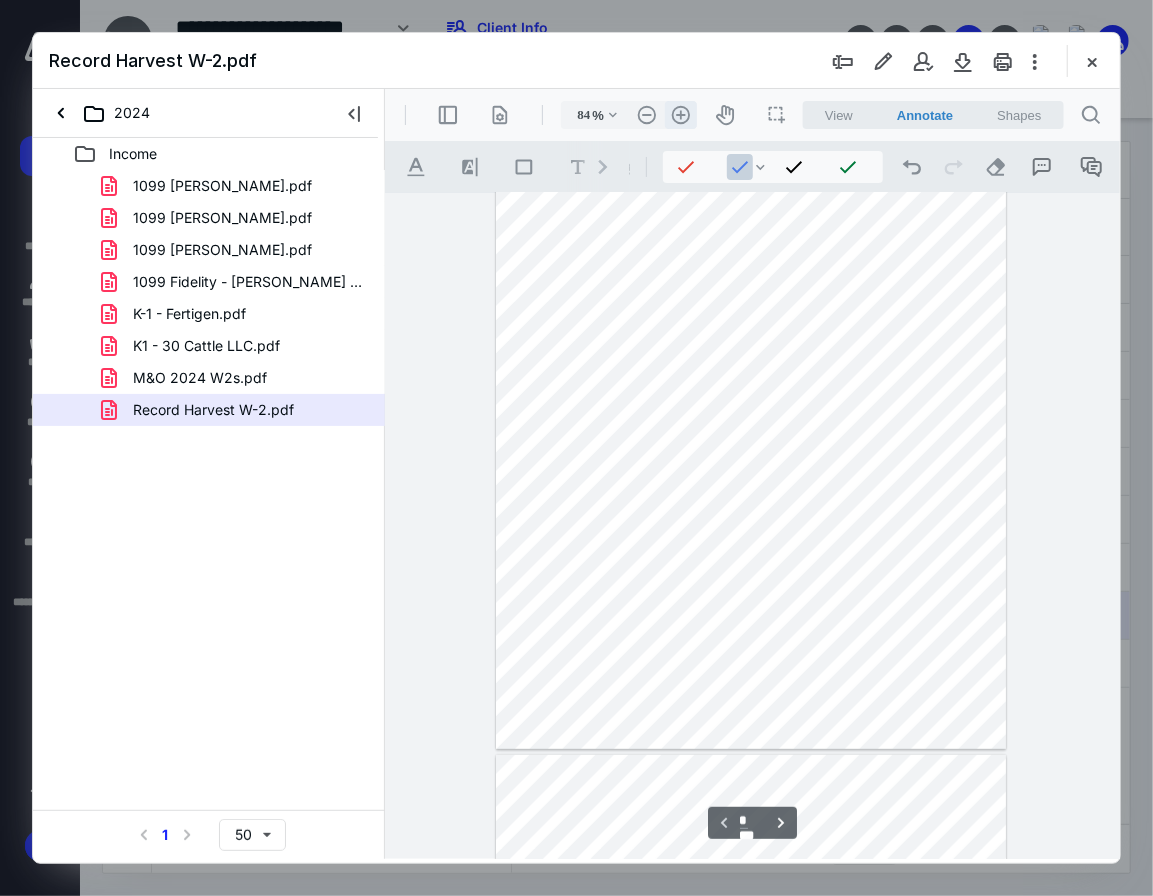 click on ".cls-1{fill:#abb0c4;} icon - header - zoom - in - line" at bounding box center [680, 114] 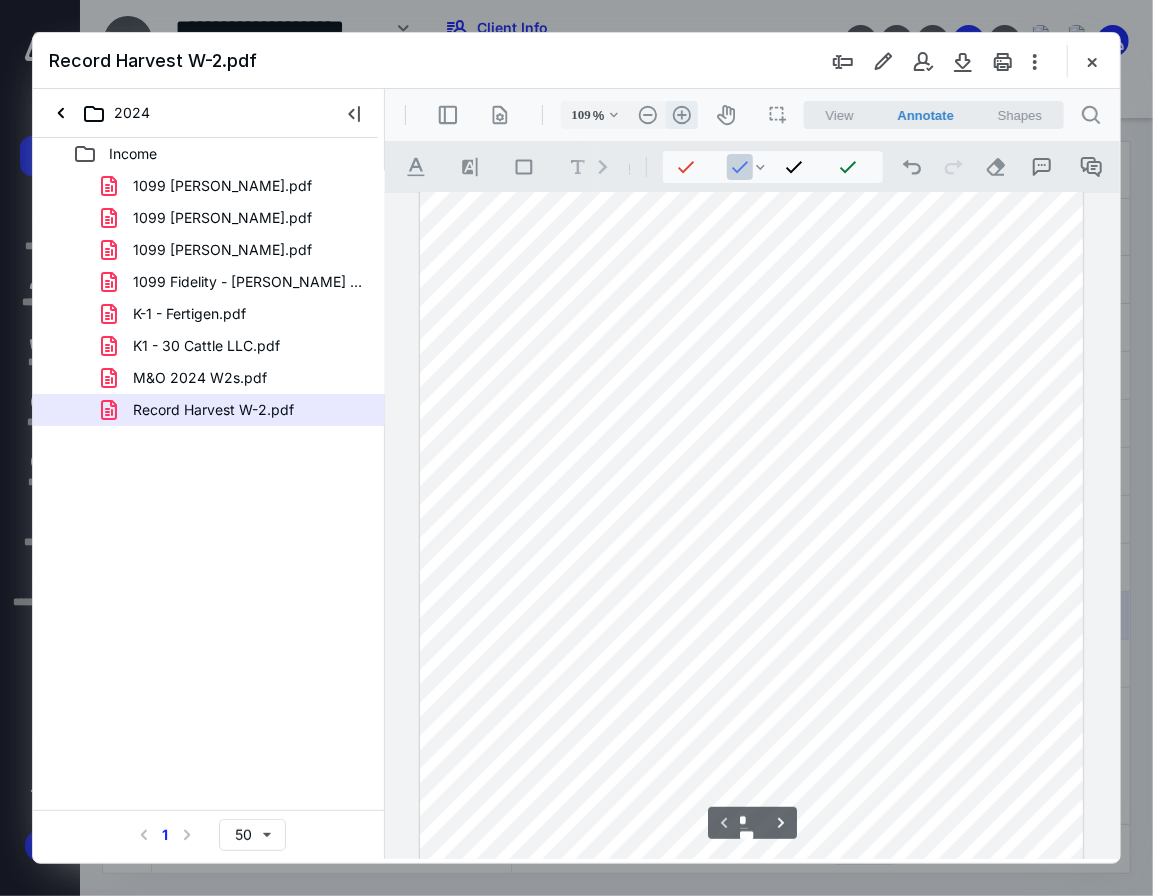 scroll, scrollTop: 224, scrollLeft: 0, axis: vertical 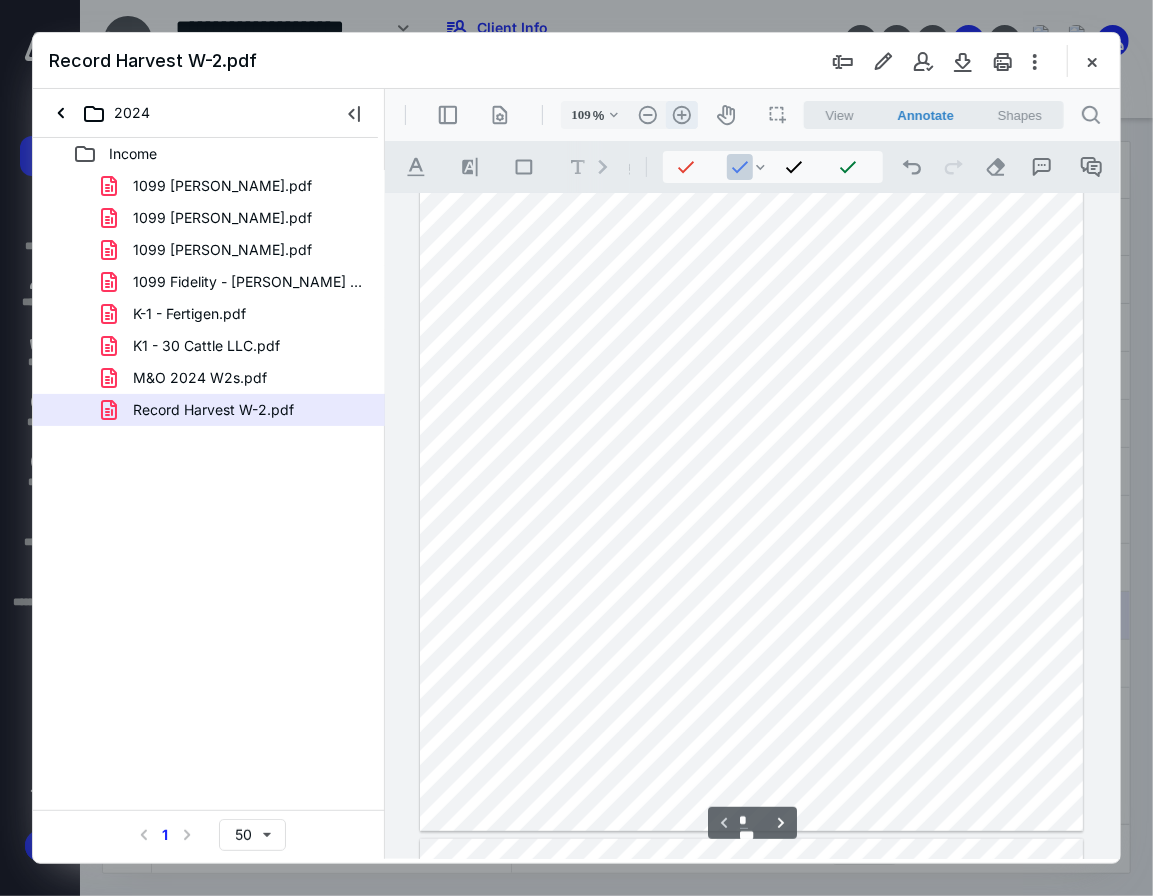 click on ".cls-1{fill:#abb0c4;} icon - header - zoom - in - line" at bounding box center [681, 114] 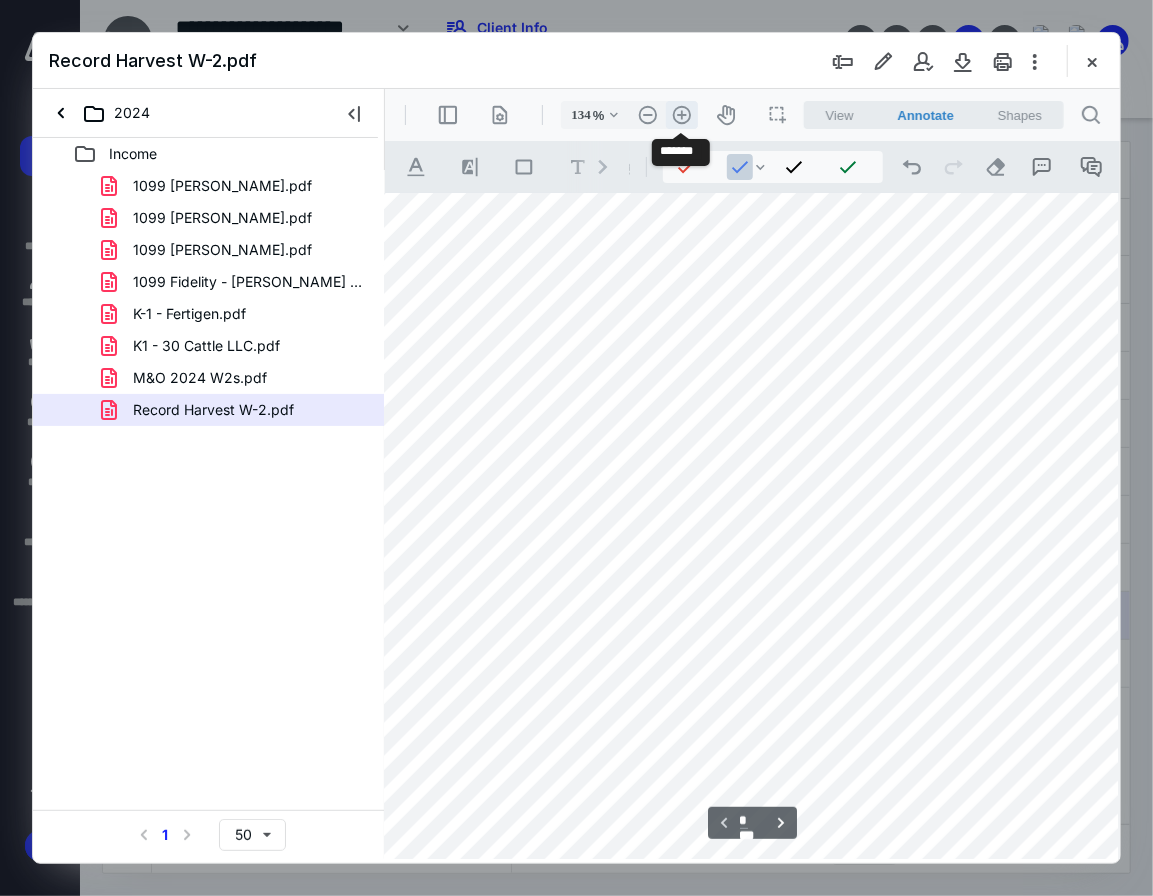 click on ".cls-1{fill:#abb0c4;} icon - header - zoom - in - line" at bounding box center [681, 114] 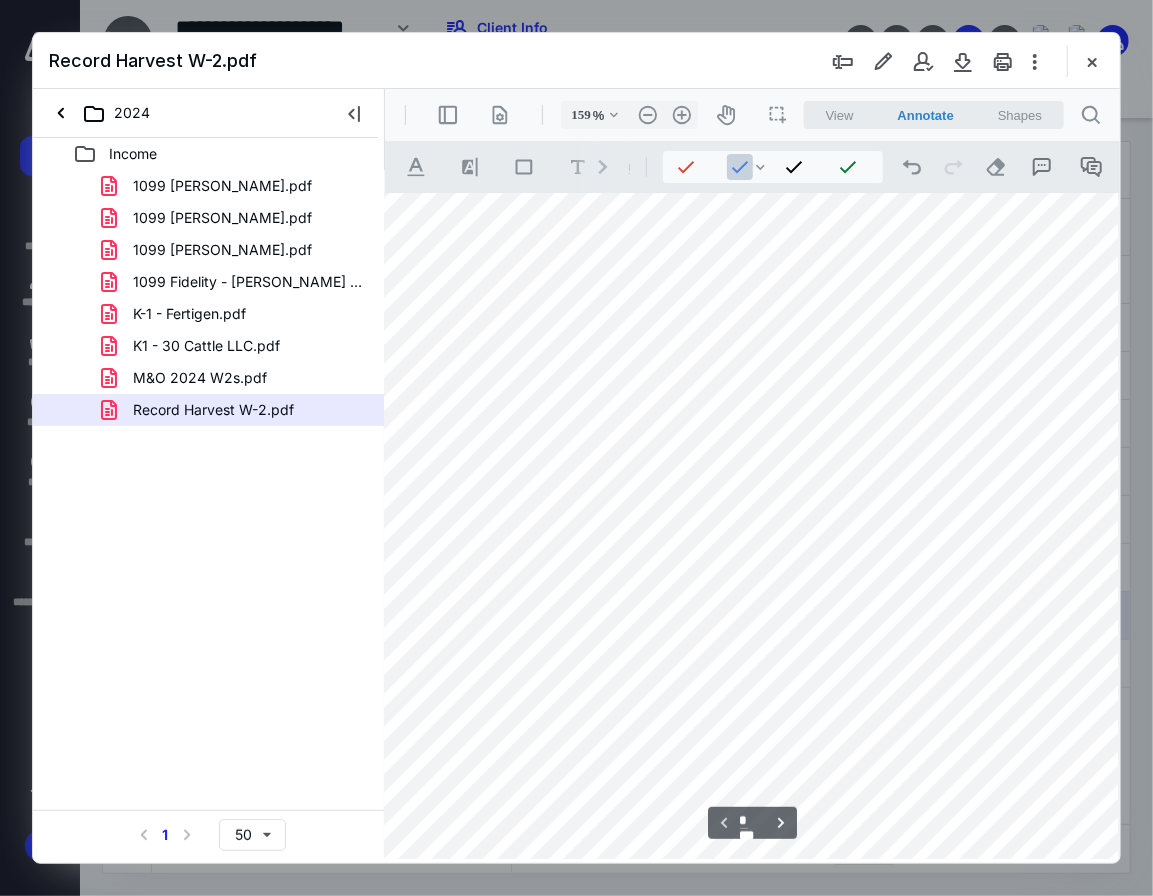 scroll, scrollTop: 457, scrollLeft: 16, axis: both 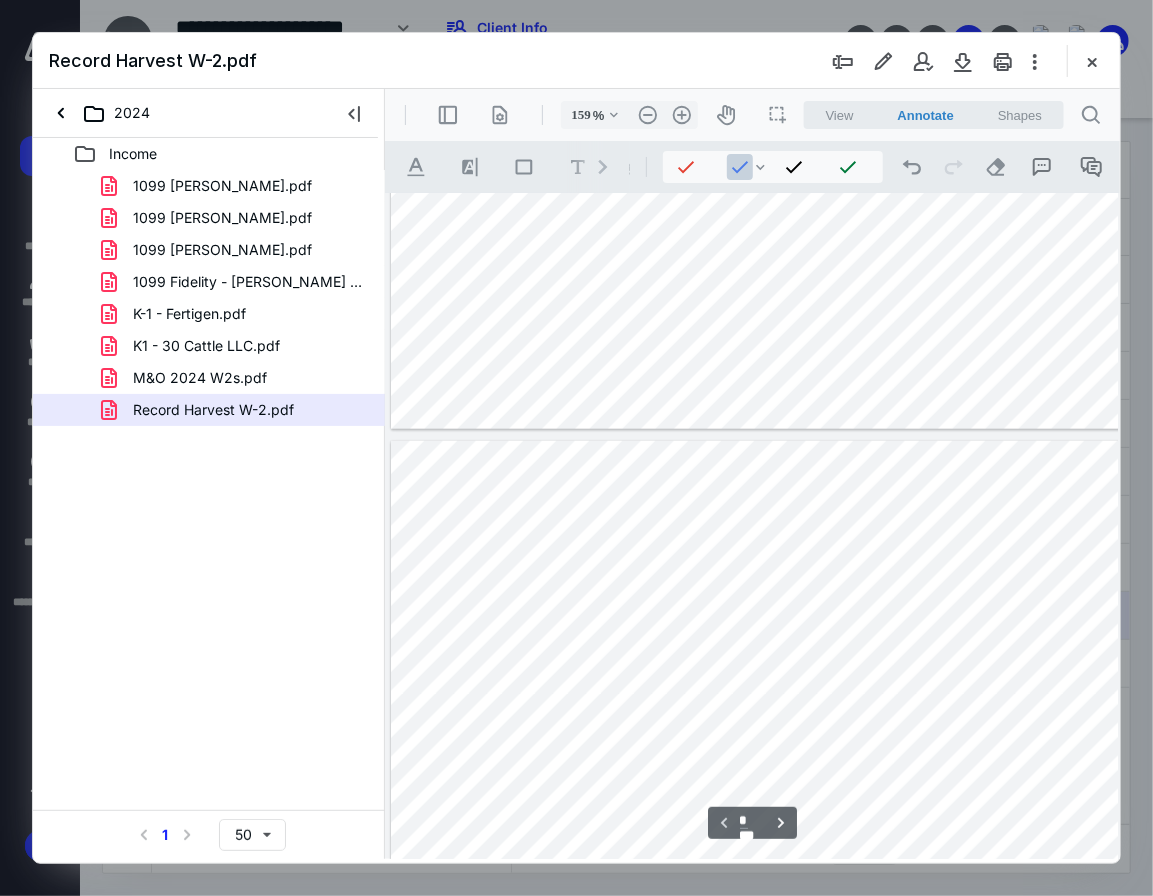 type on "*" 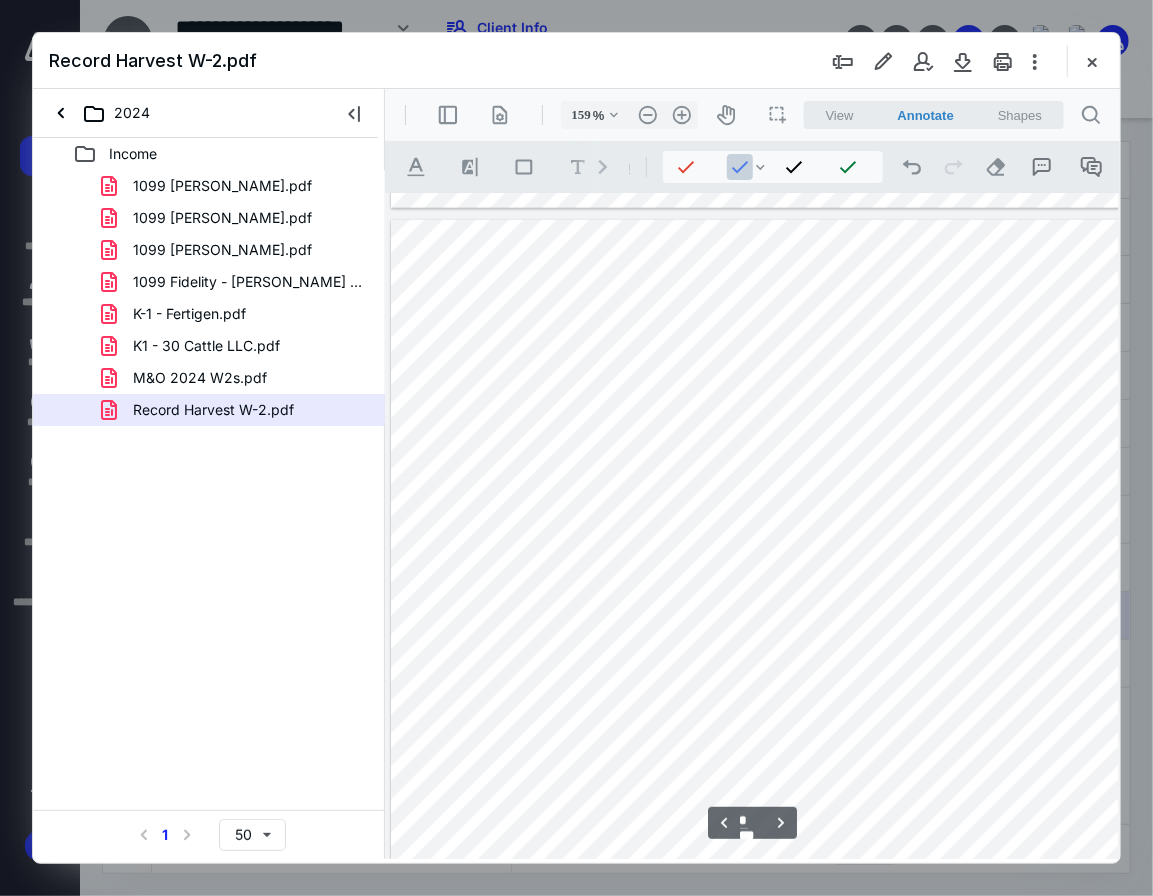 scroll, scrollTop: 1228, scrollLeft: 0, axis: vertical 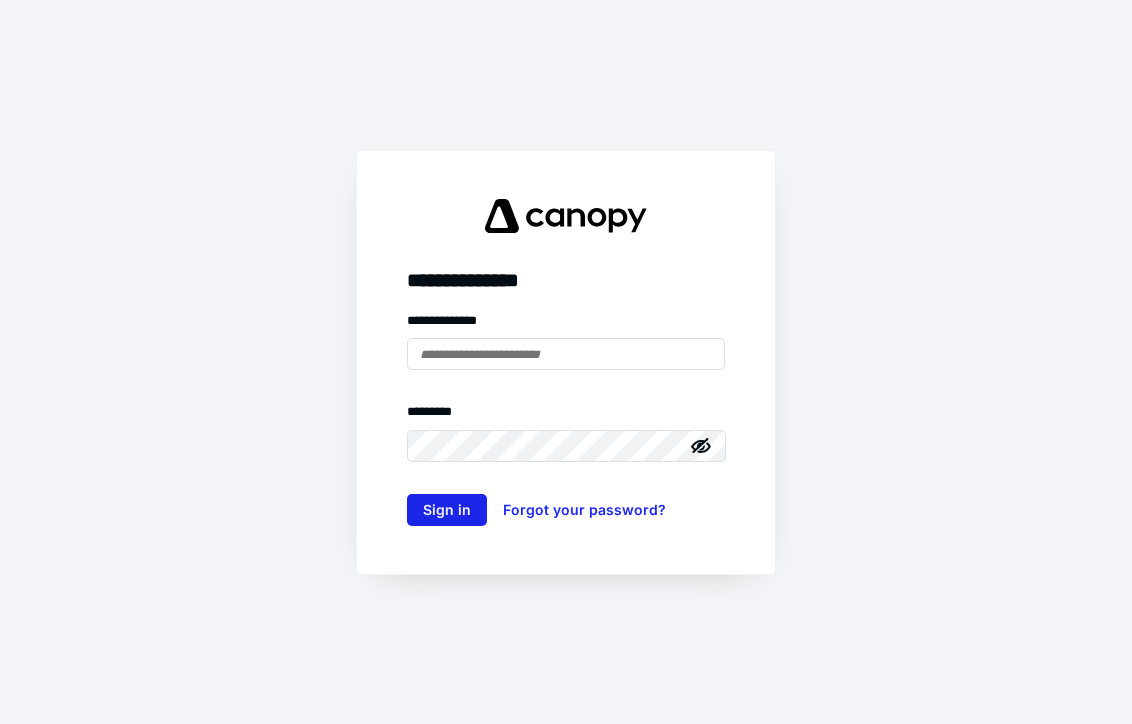 type on "**********" 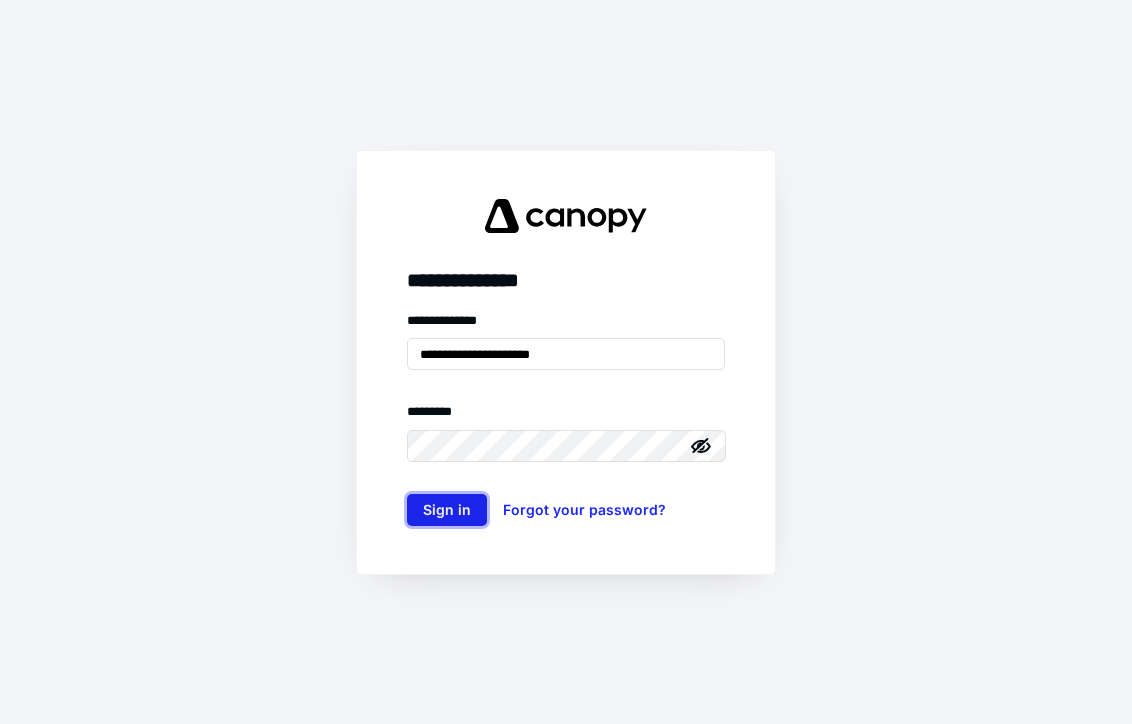 click on "Sign in" at bounding box center [447, 510] 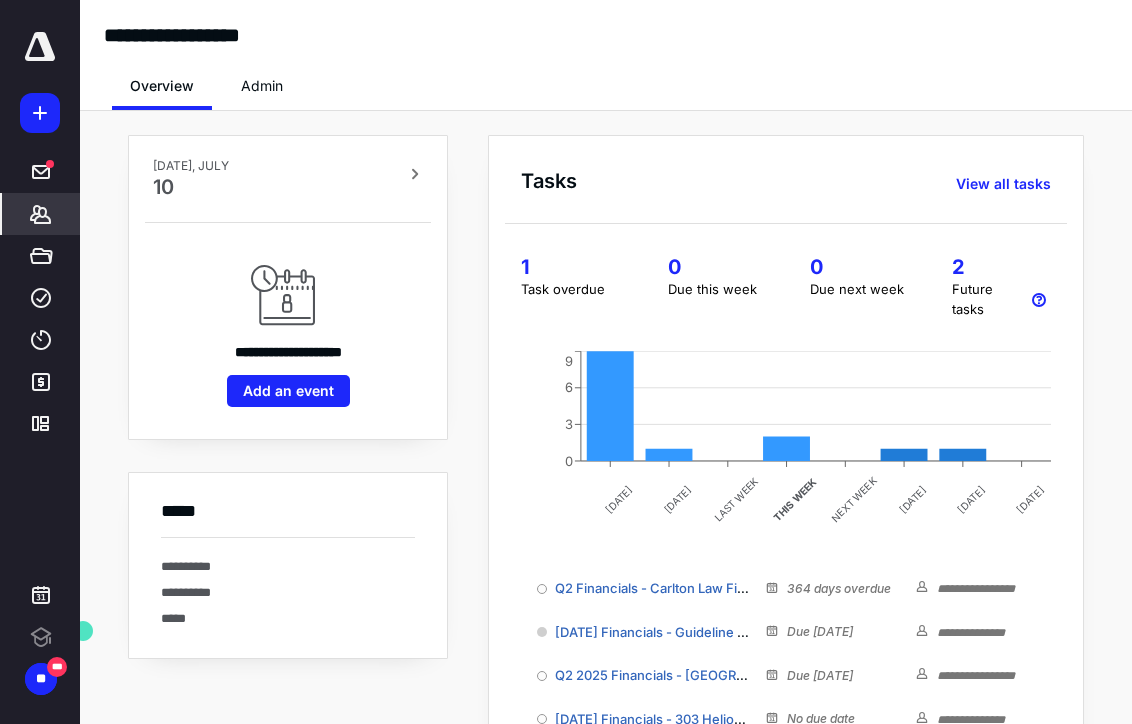 scroll, scrollTop: 0, scrollLeft: 0, axis: both 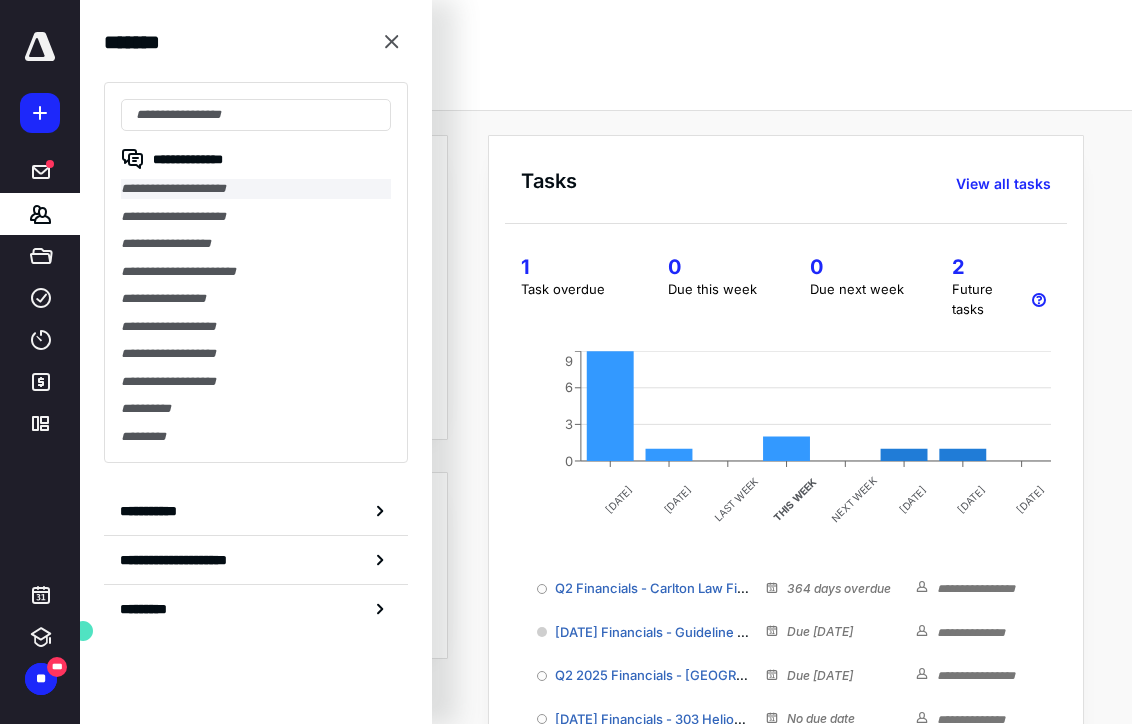 click on "**********" at bounding box center (256, 189) 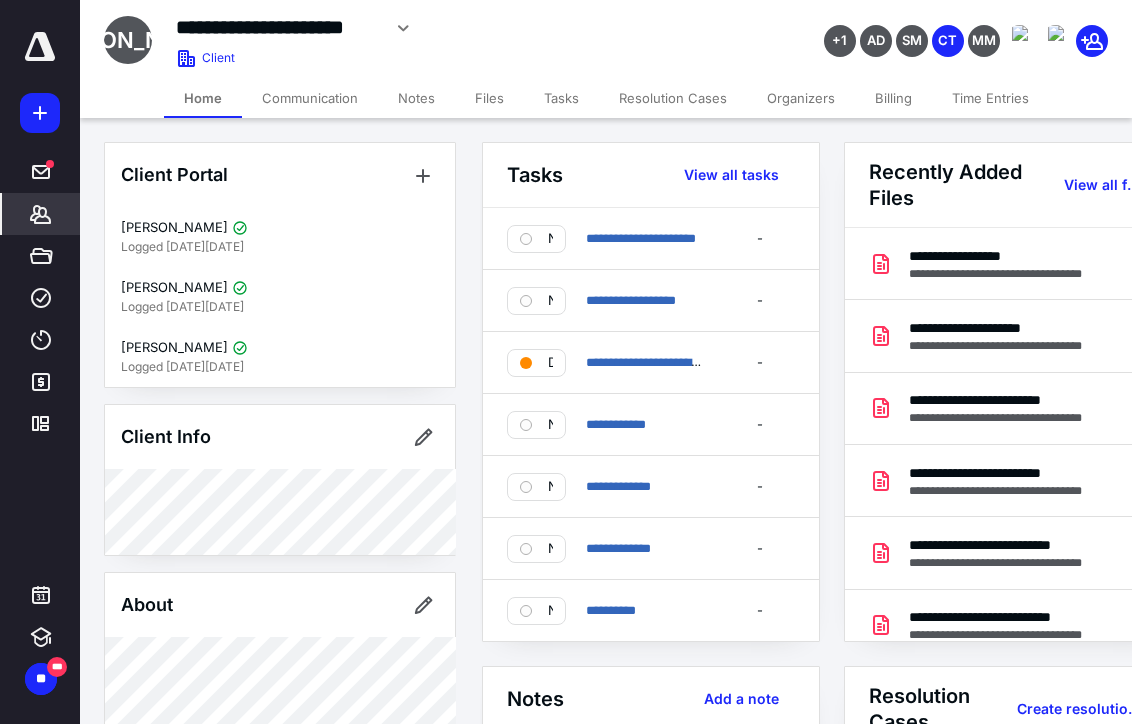 click on "*******" at bounding box center [41, 214] 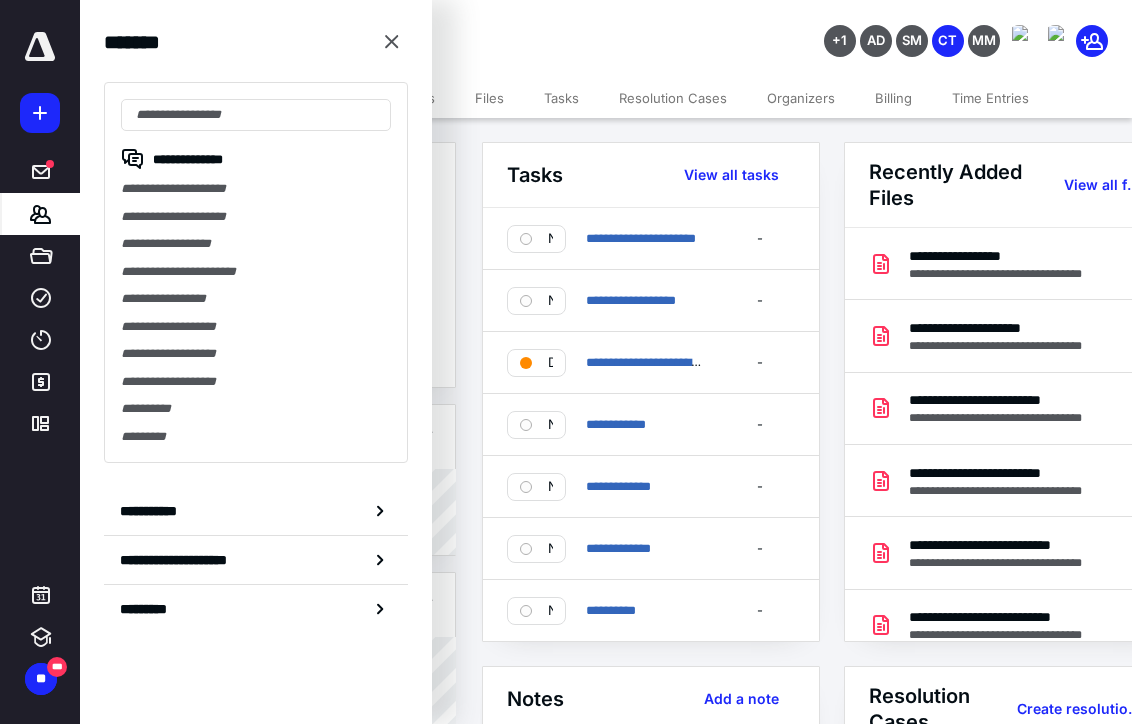 click on "**********" at bounding box center [256, 272] 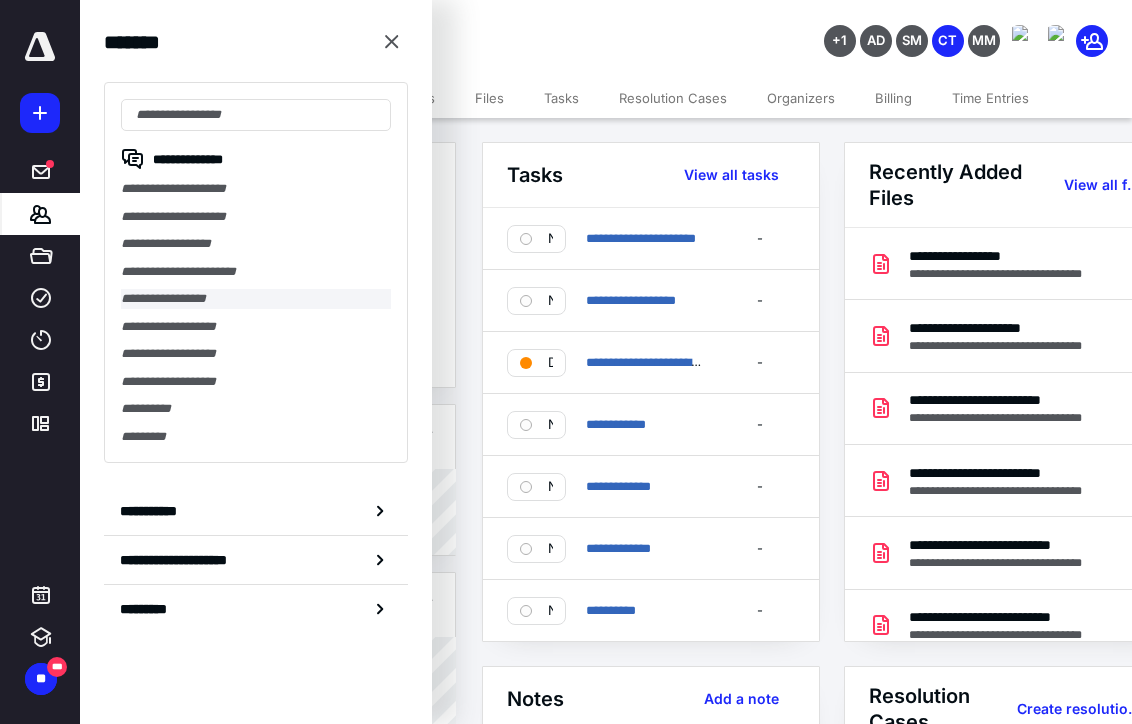 click on "**********" at bounding box center [256, 299] 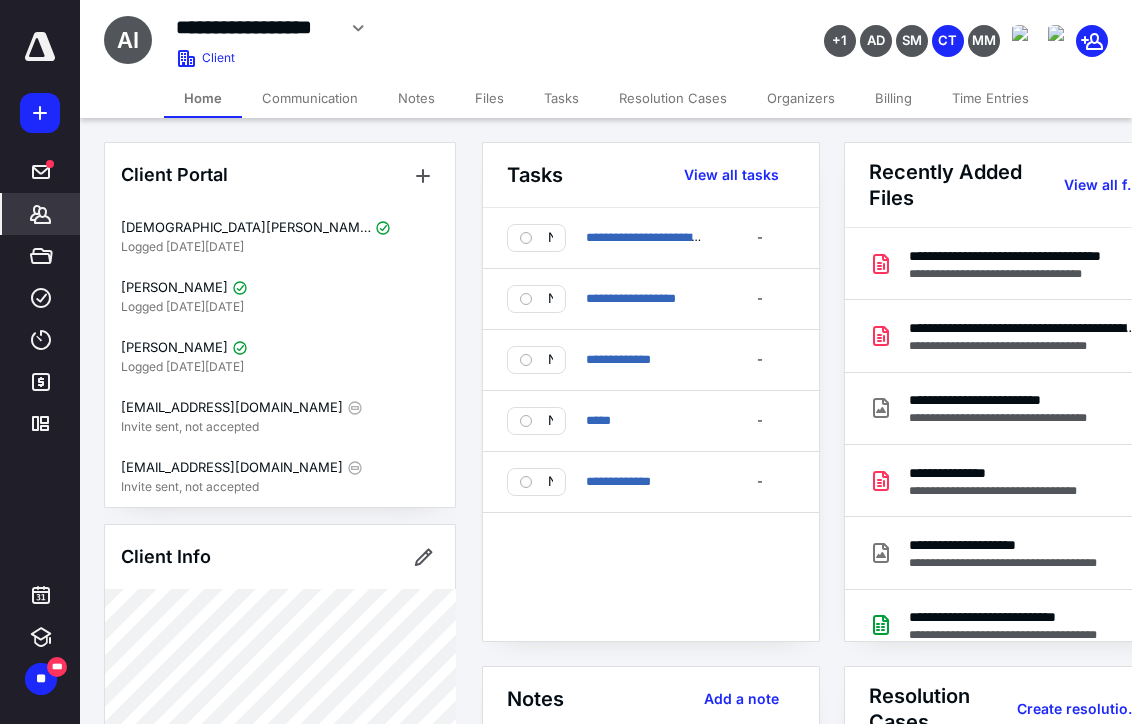 click on "Files" at bounding box center [489, 98] 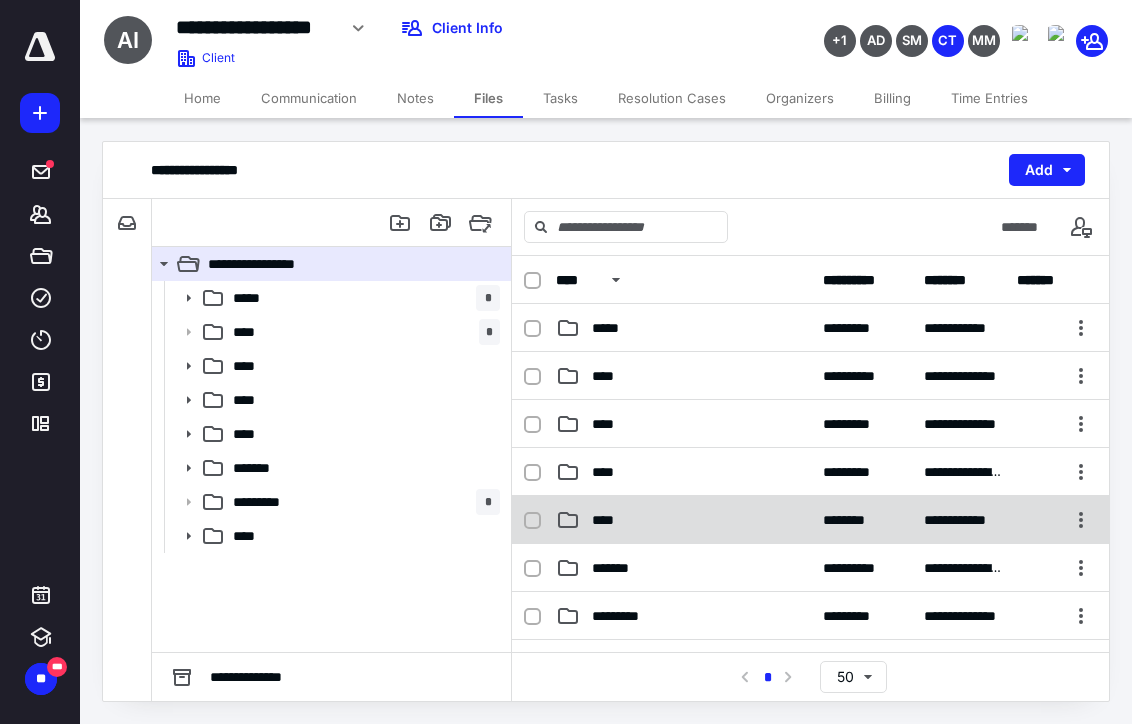 click on "****" at bounding box center (683, 520) 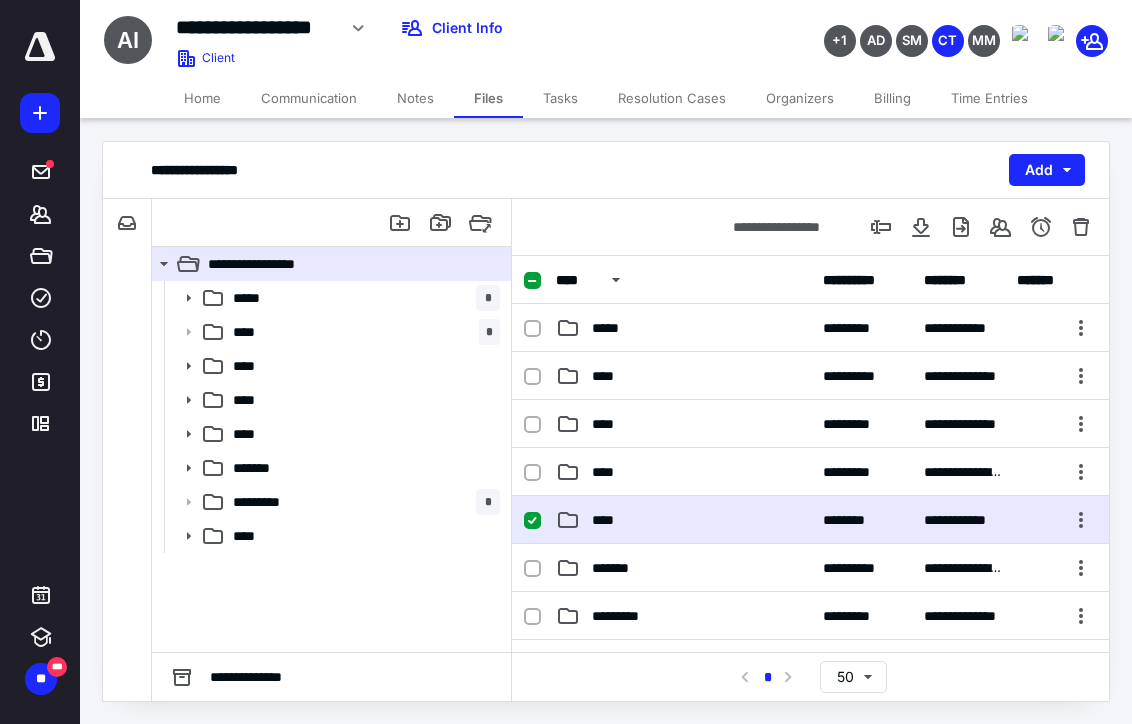 click on "****" at bounding box center [683, 520] 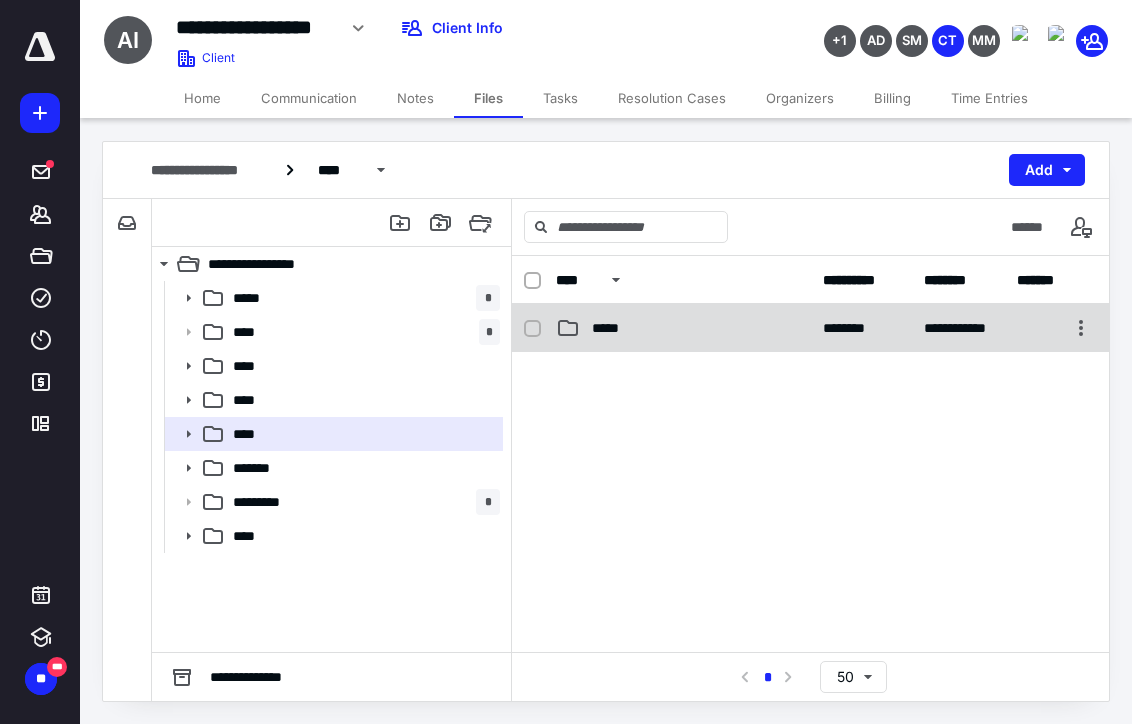 click on "*****" at bounding box center [611, 328] 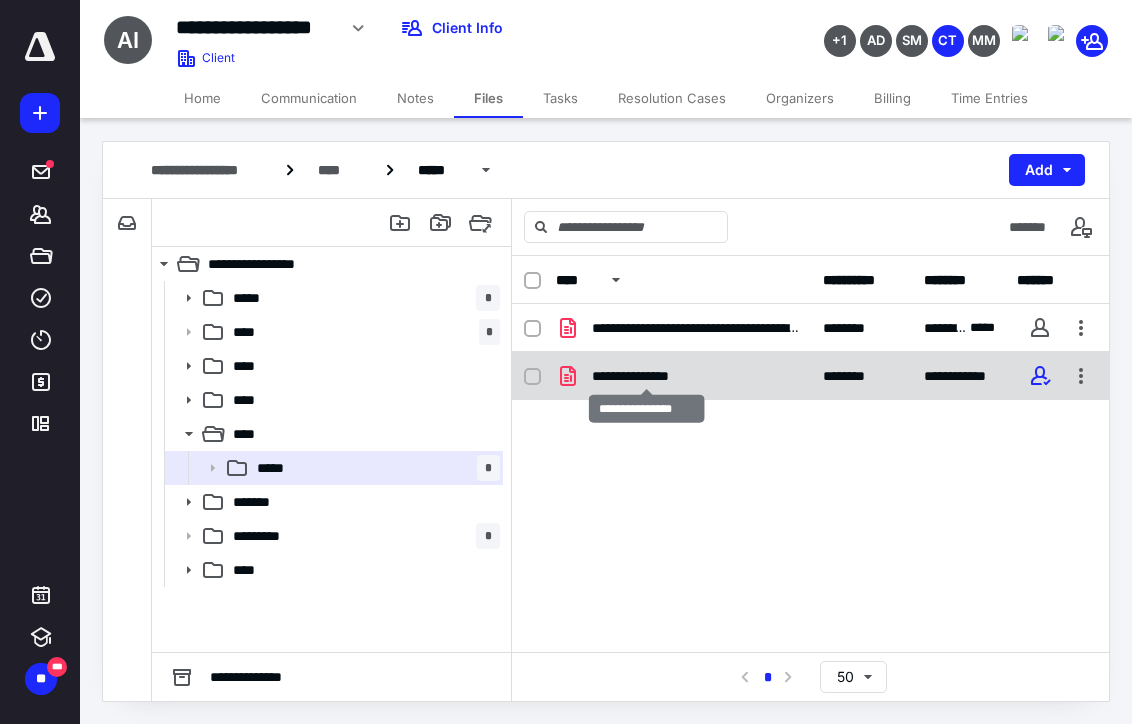 click on "**********" at bounding box center [647, 376] 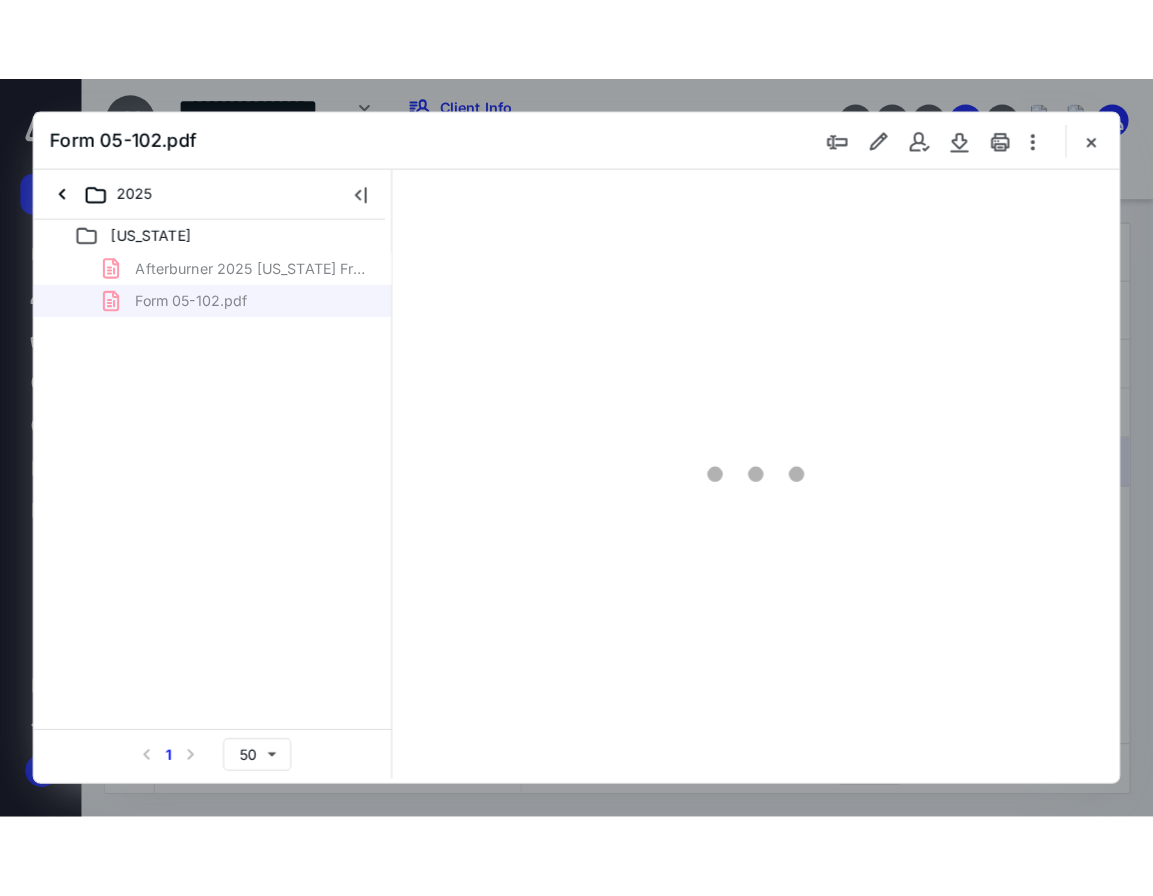 scroll, scrollTop: 0, scrollLeft: 0, axis: both 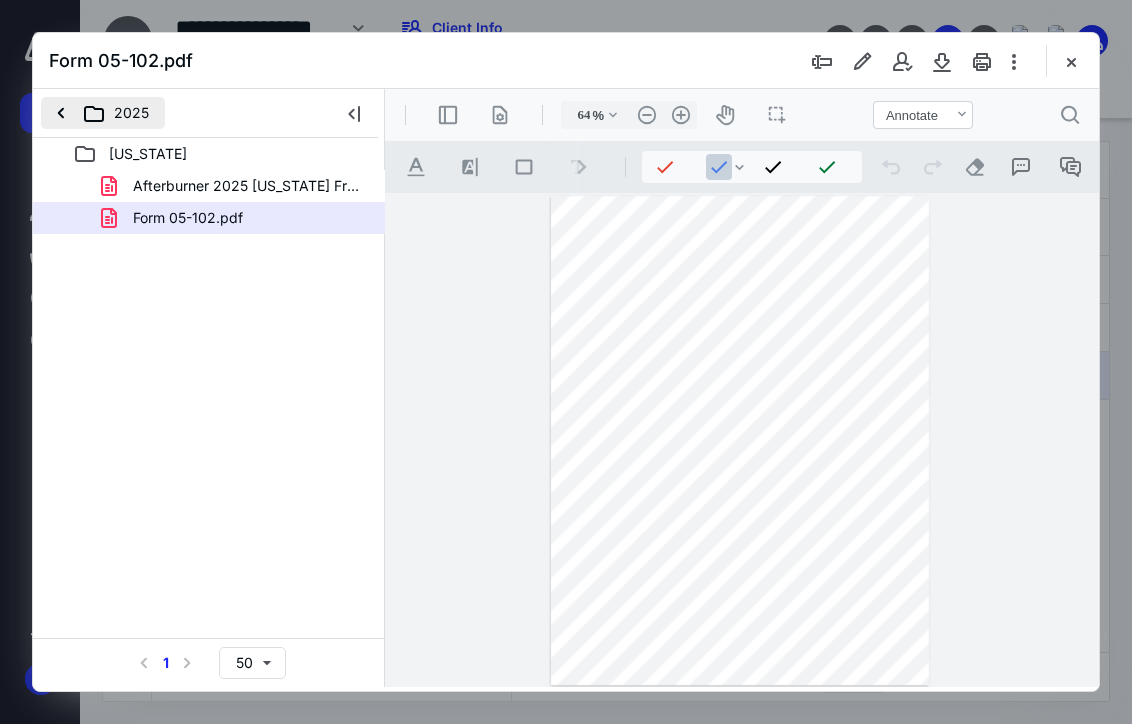click on "2025" at bounding box center [103, 113] 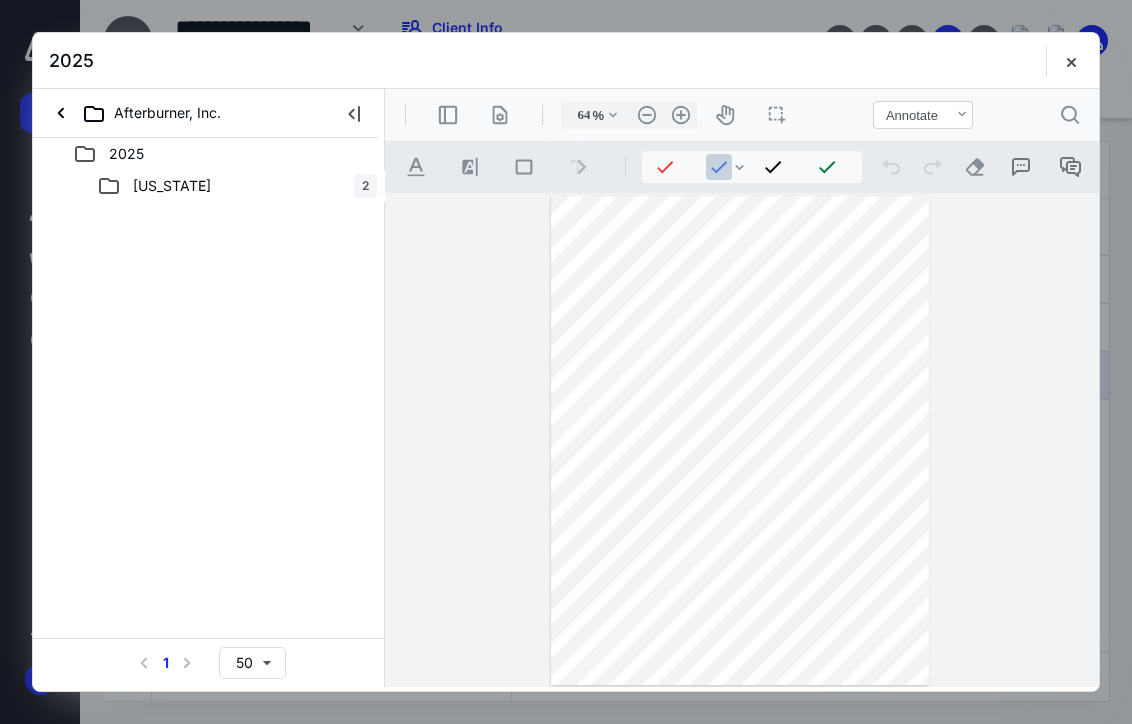 type on "86" 